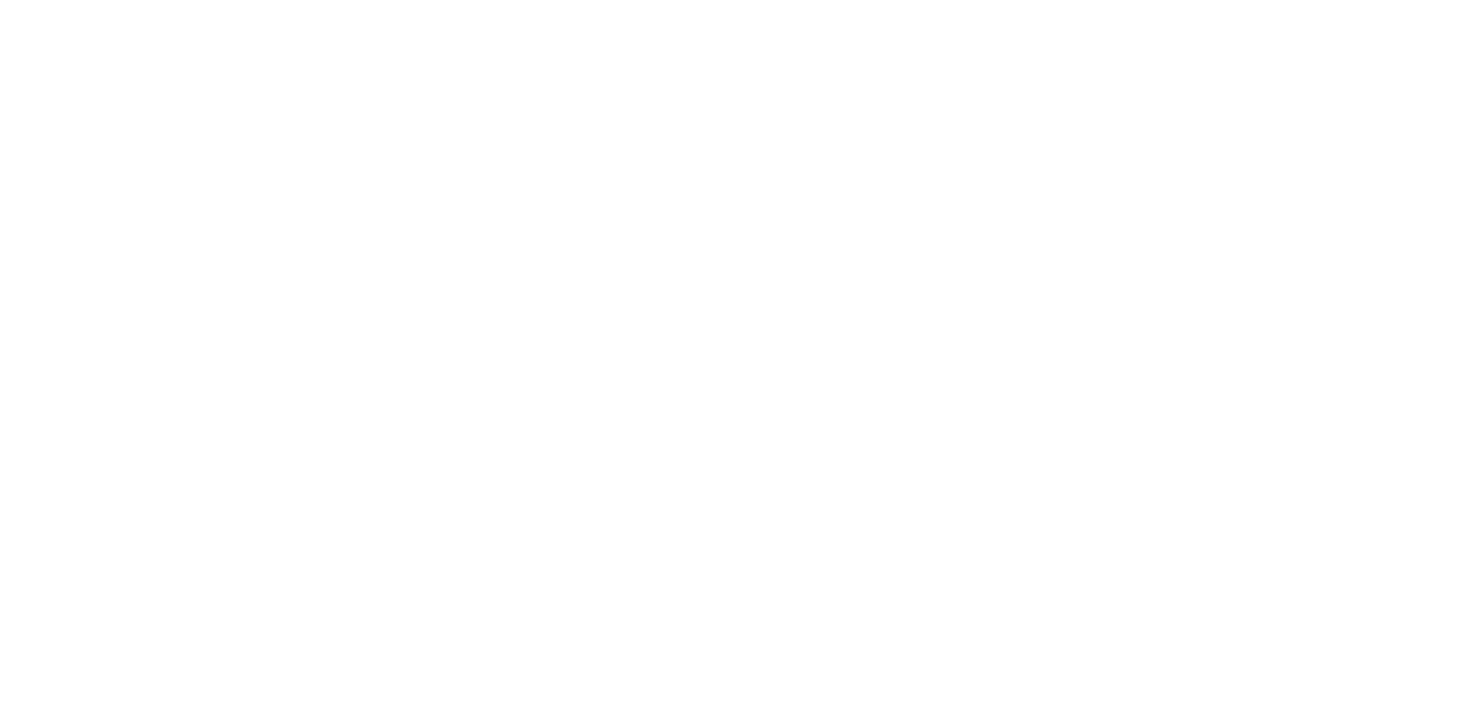 scroll, scrollTop: 0, scrollLeft: 0, axis: both 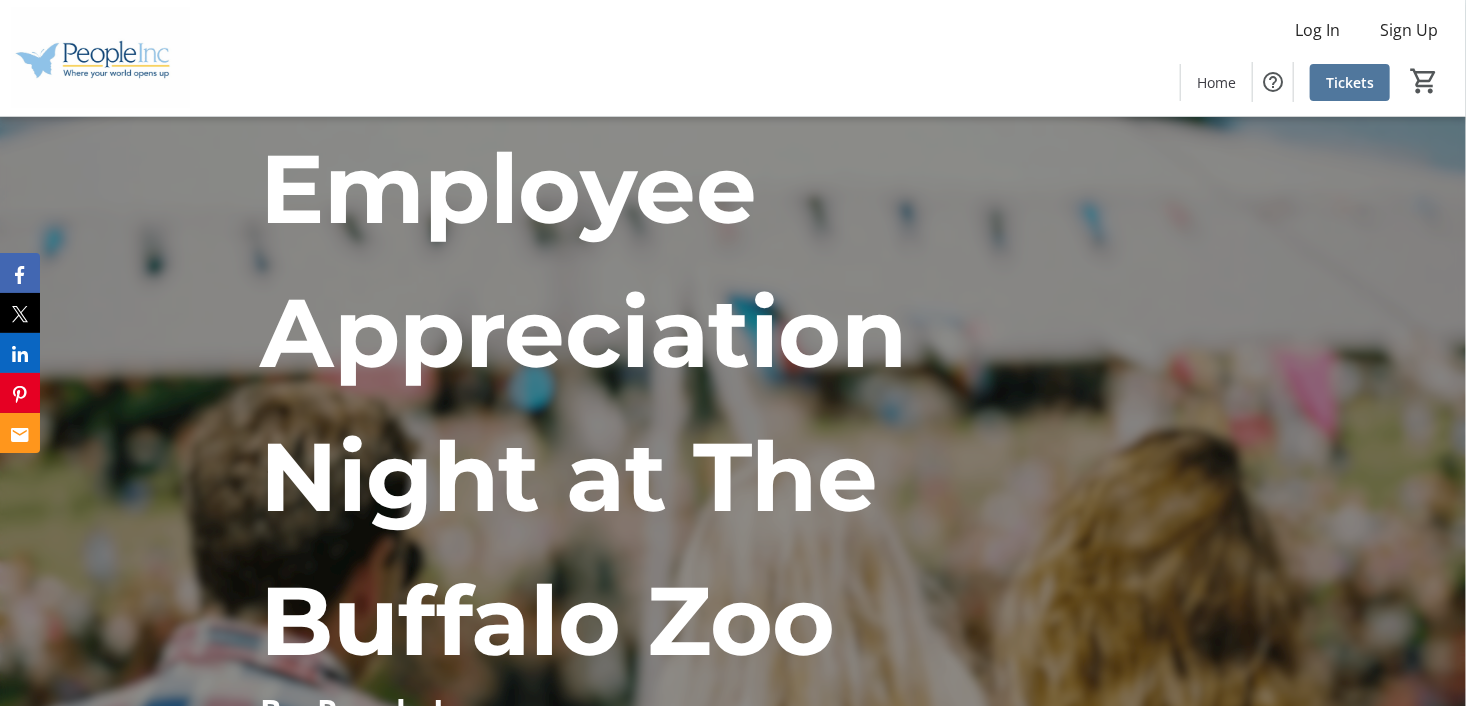 click 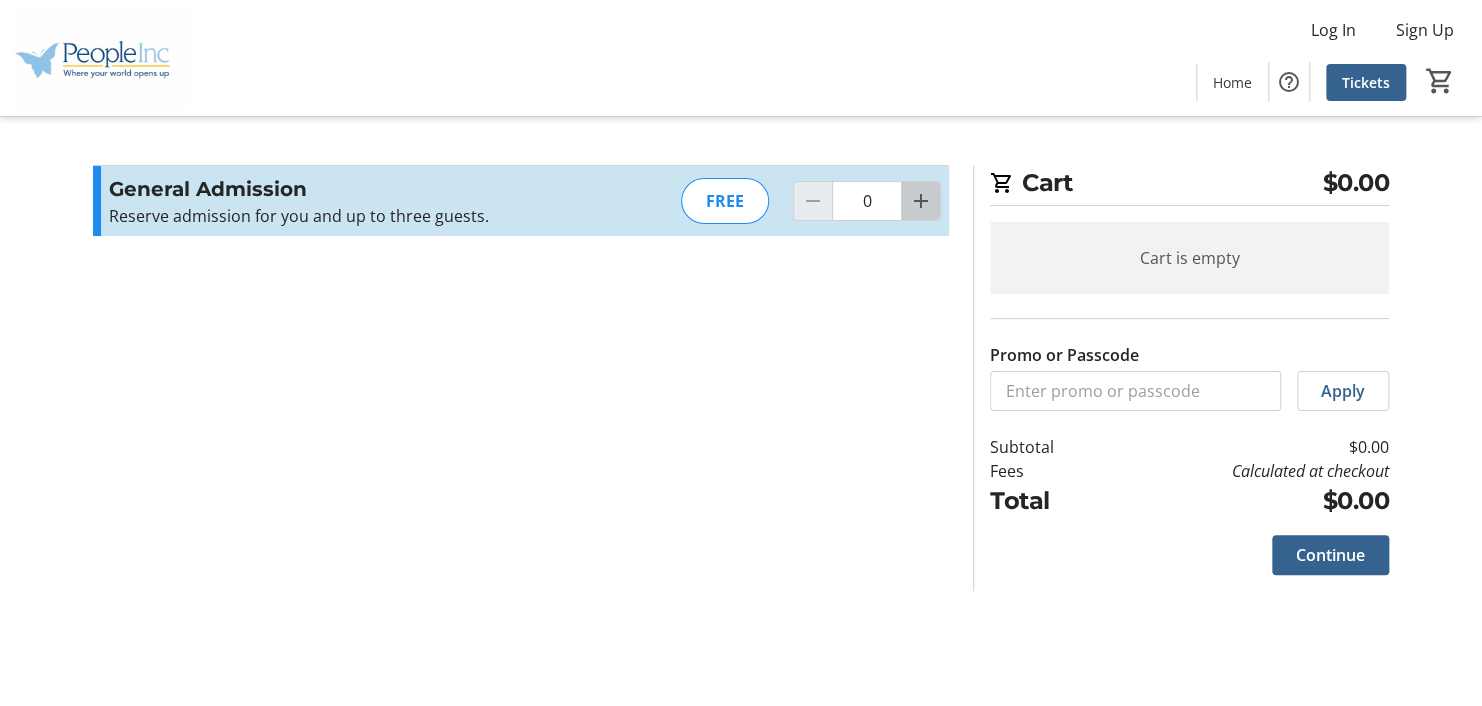 click 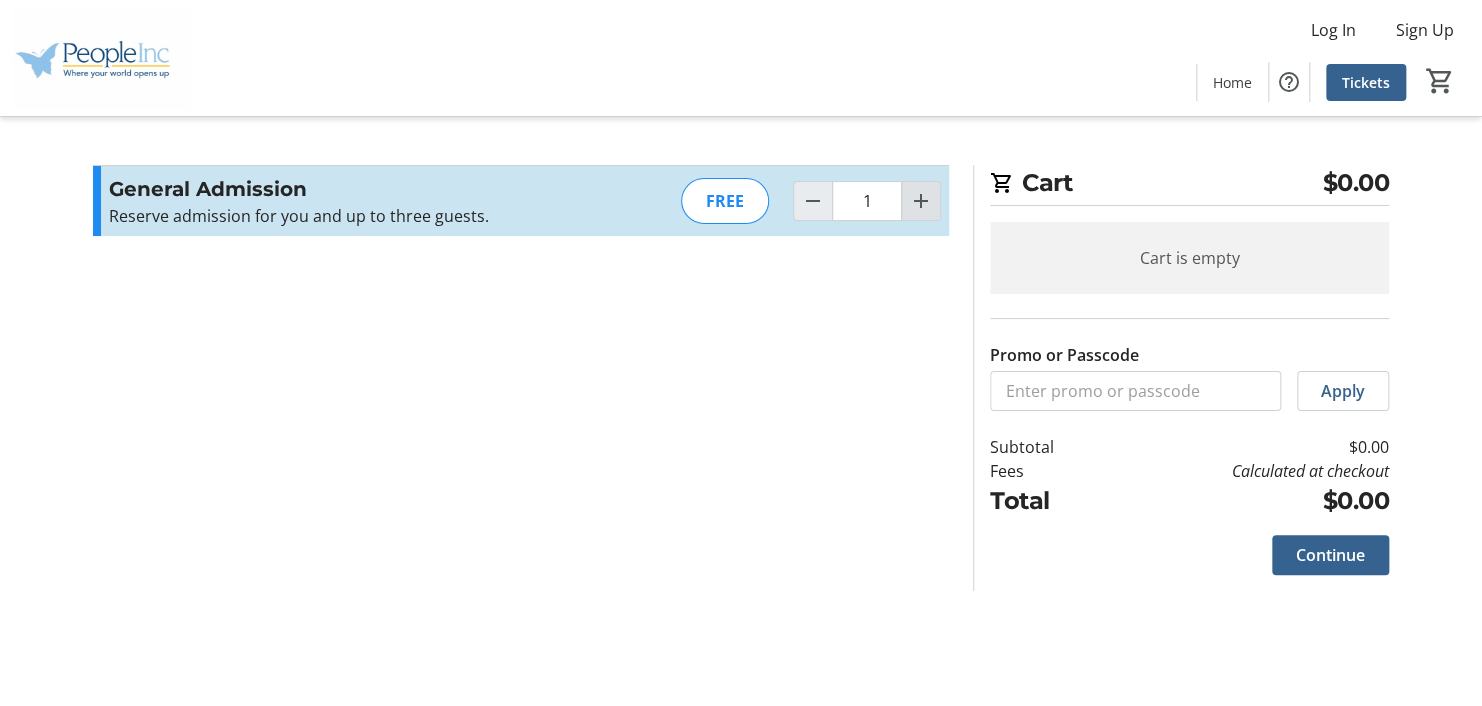 click 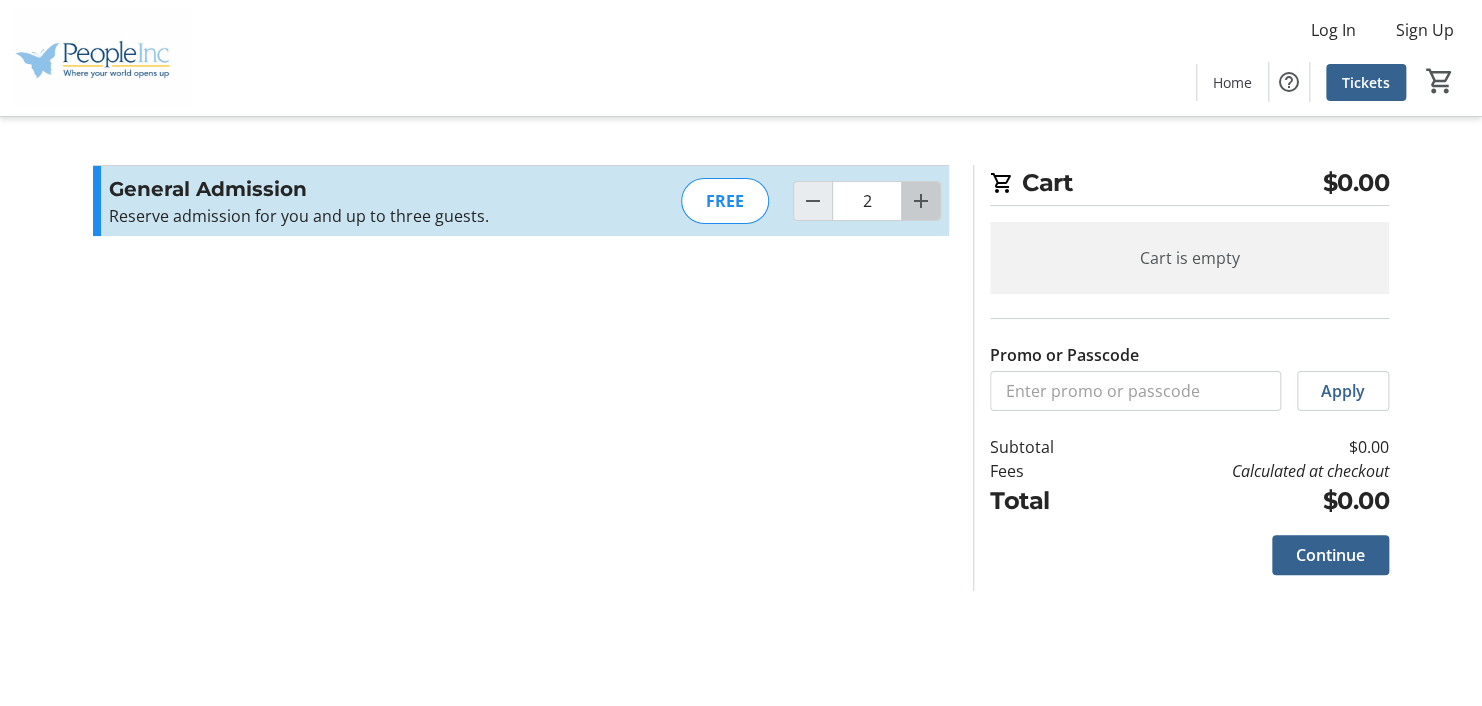 click 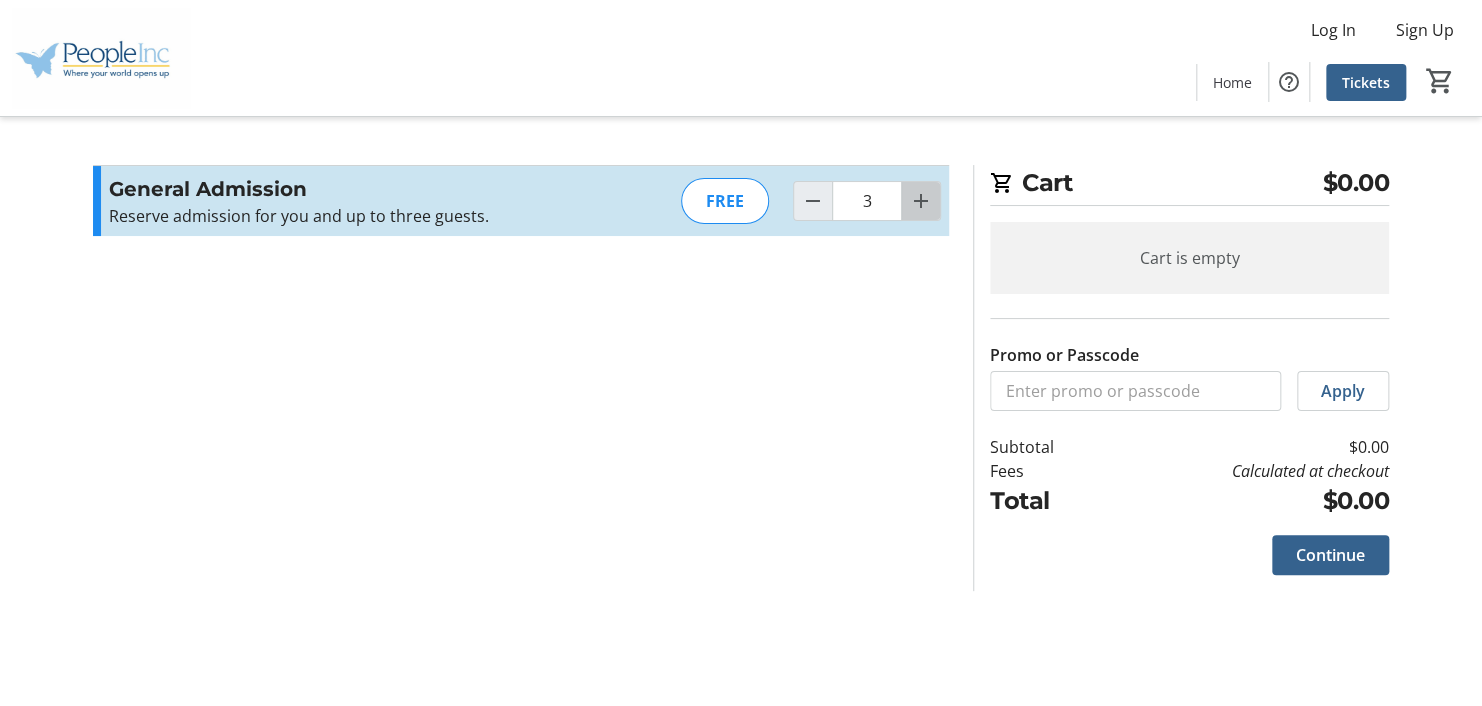 click 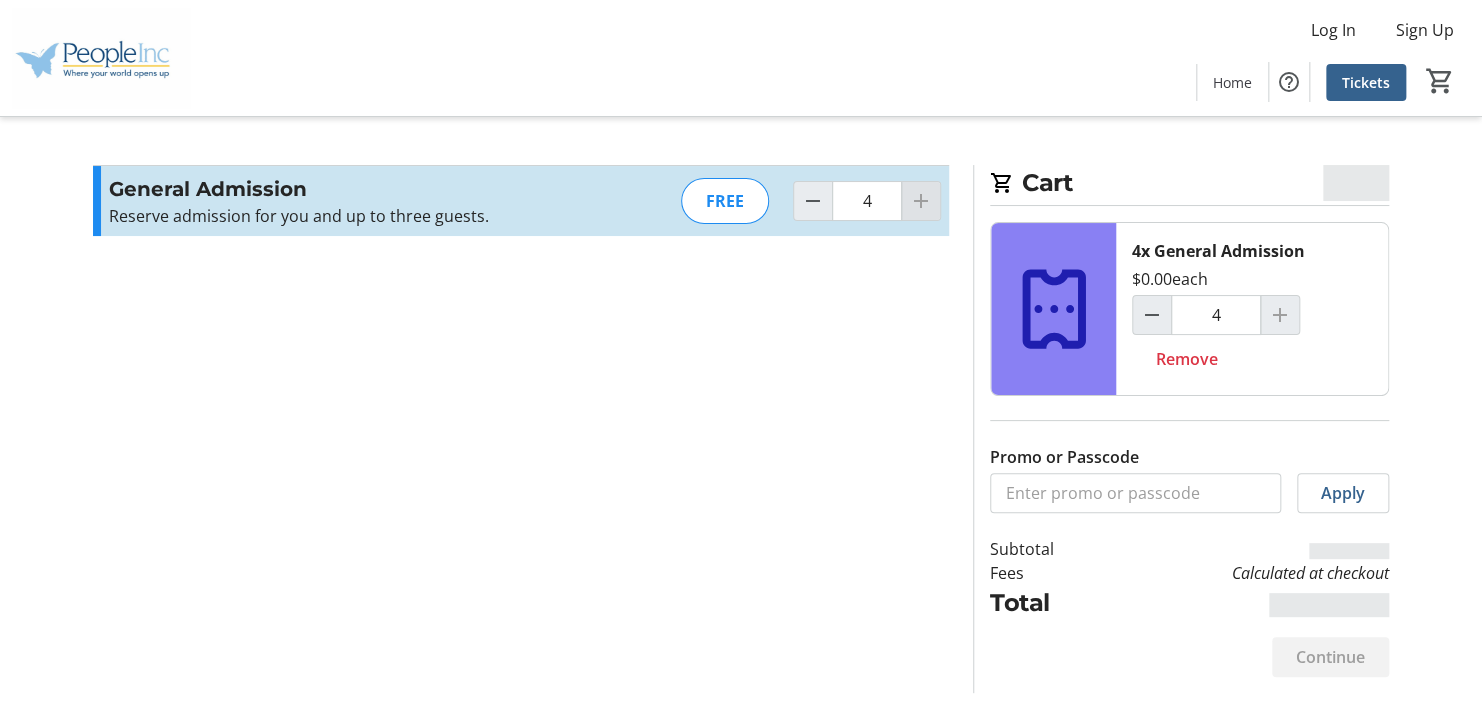 click 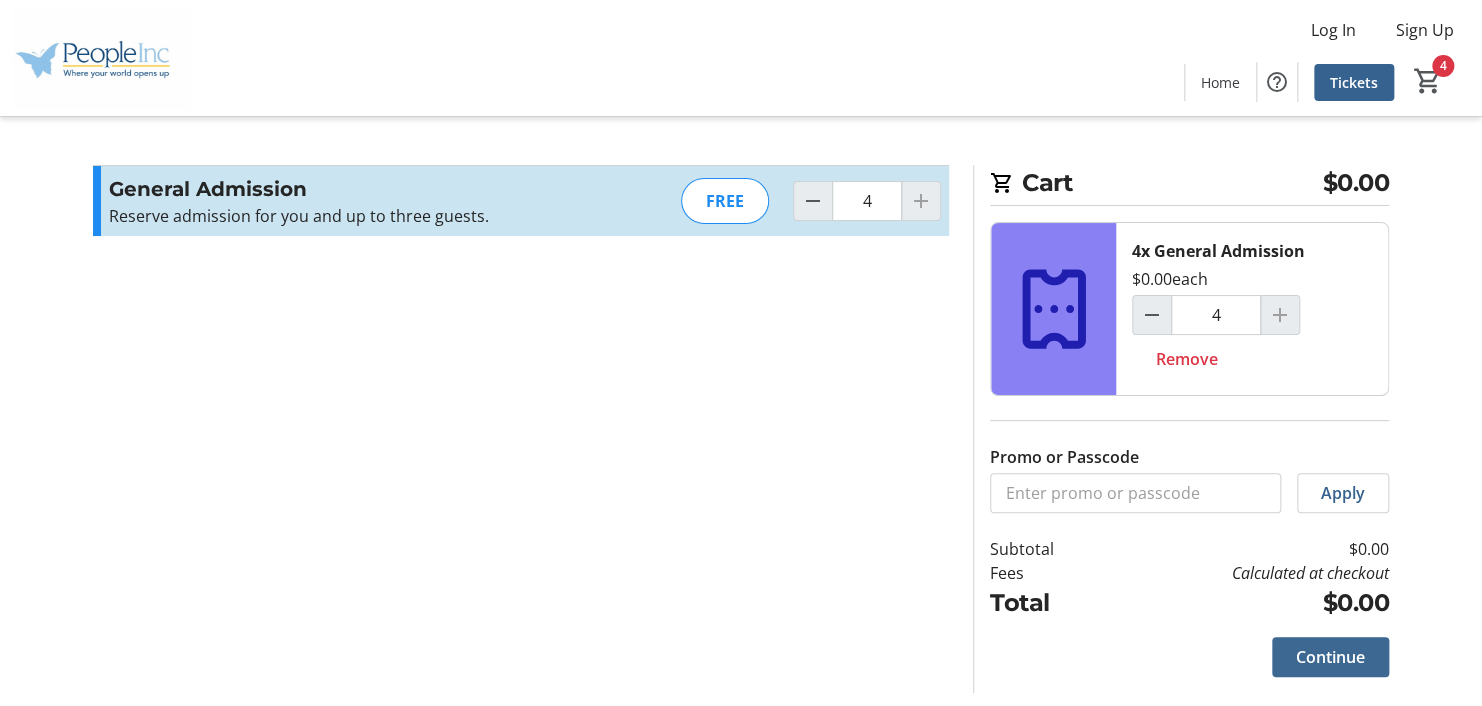 click on "Continue" 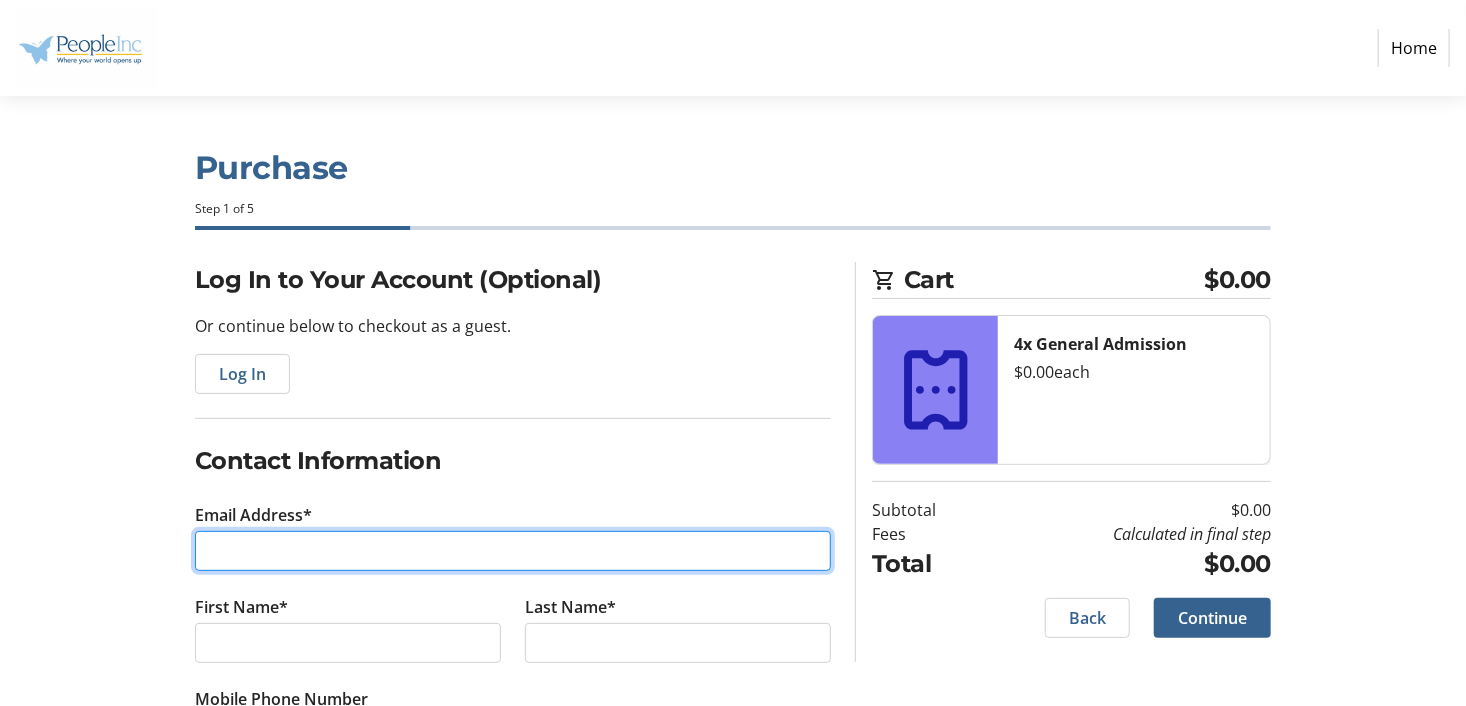 click on "Email Address*" at bounding box center (513, 551) 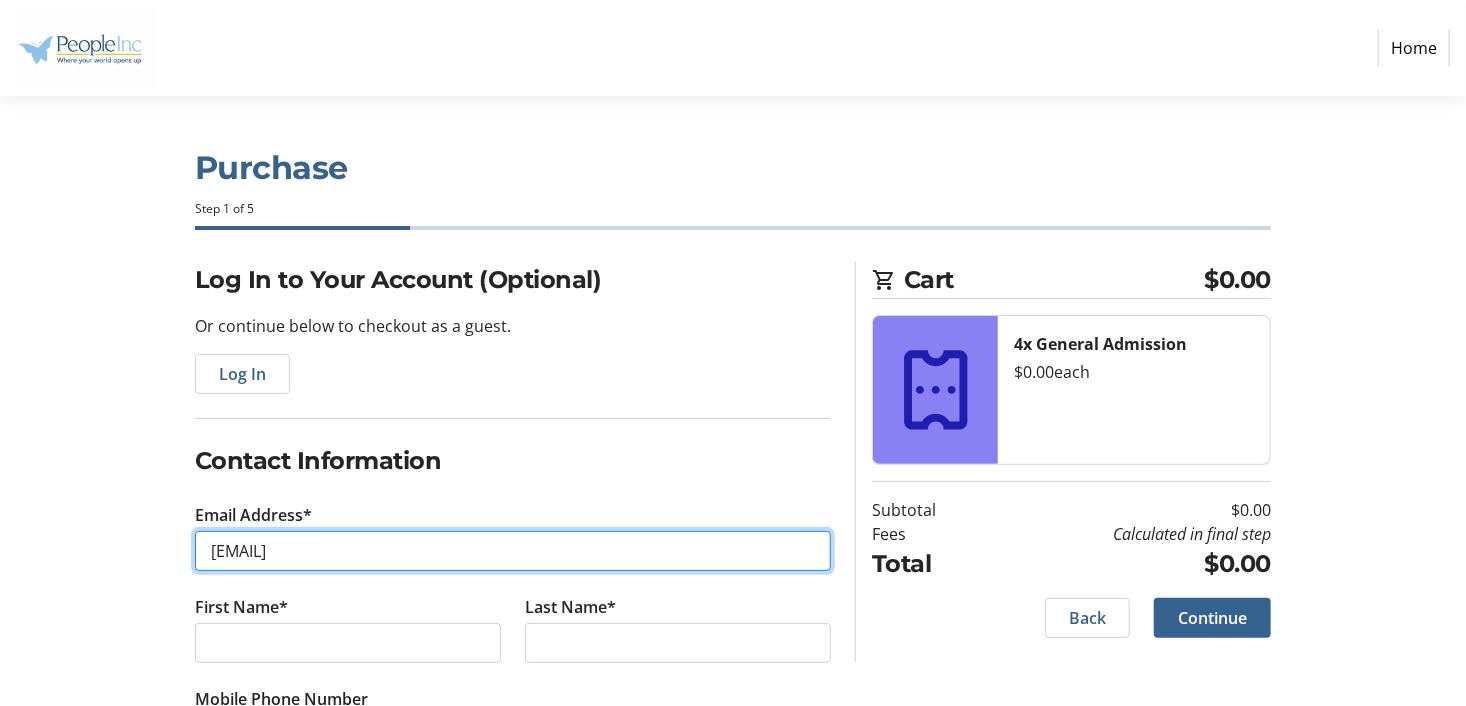 type on "[EMAIL]" 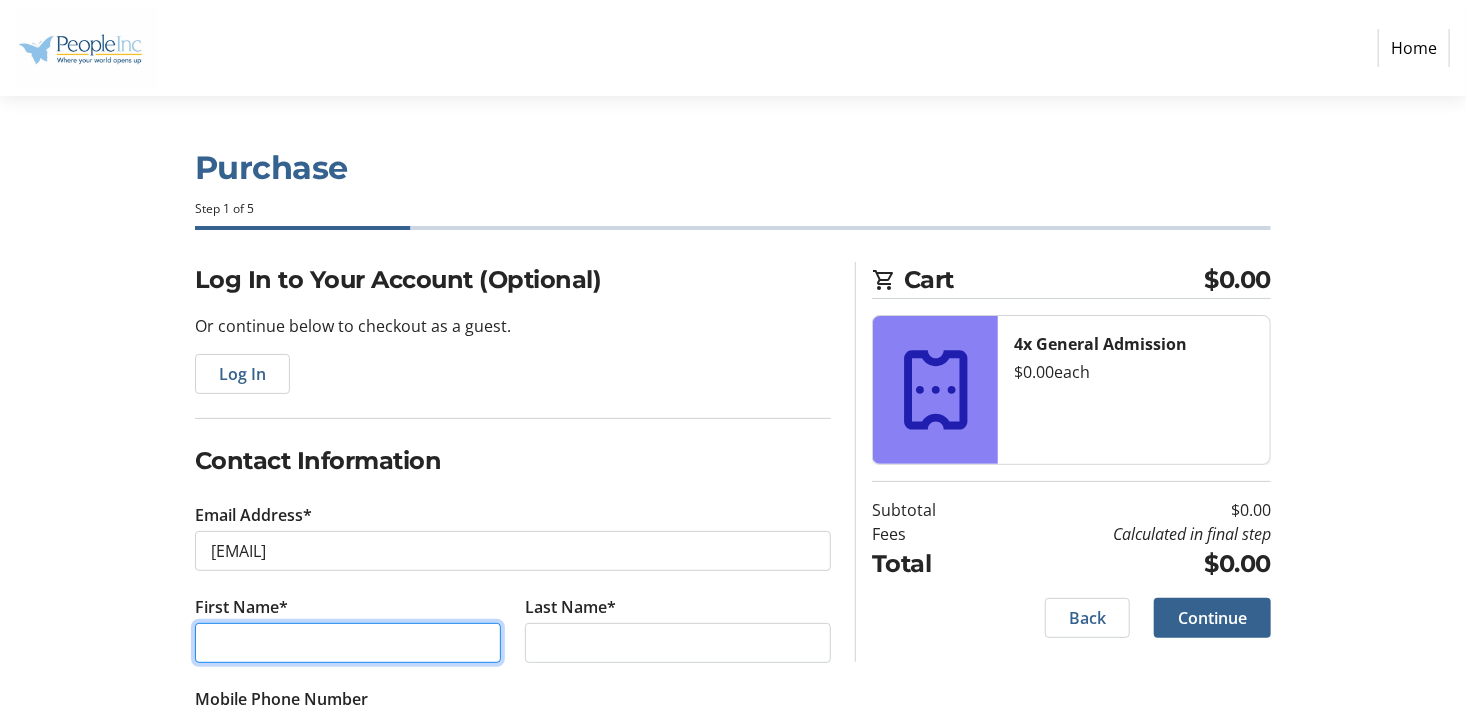 click on "First Name*" at bounding box center (348, 643) 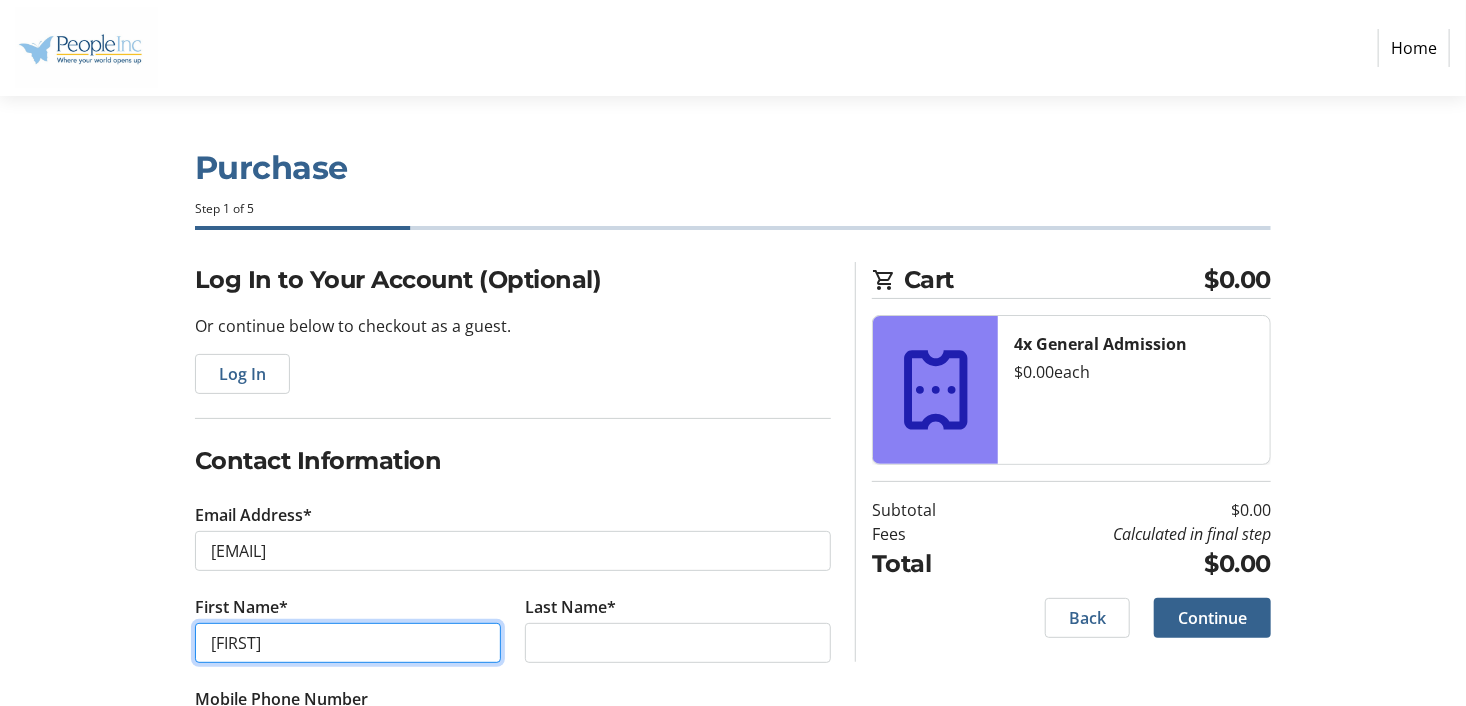 type on "[FIRST]" 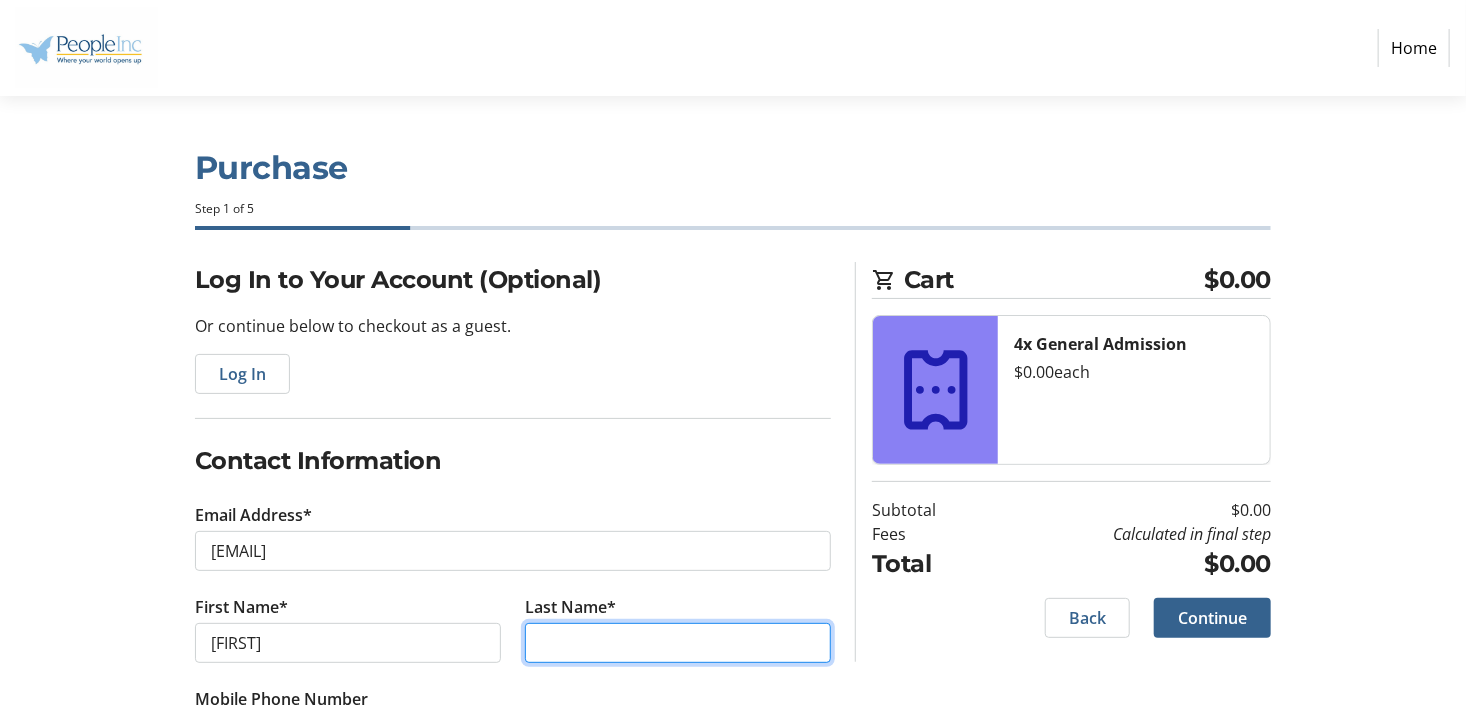 click on "Last Name*" at bounding box center [678, 643] 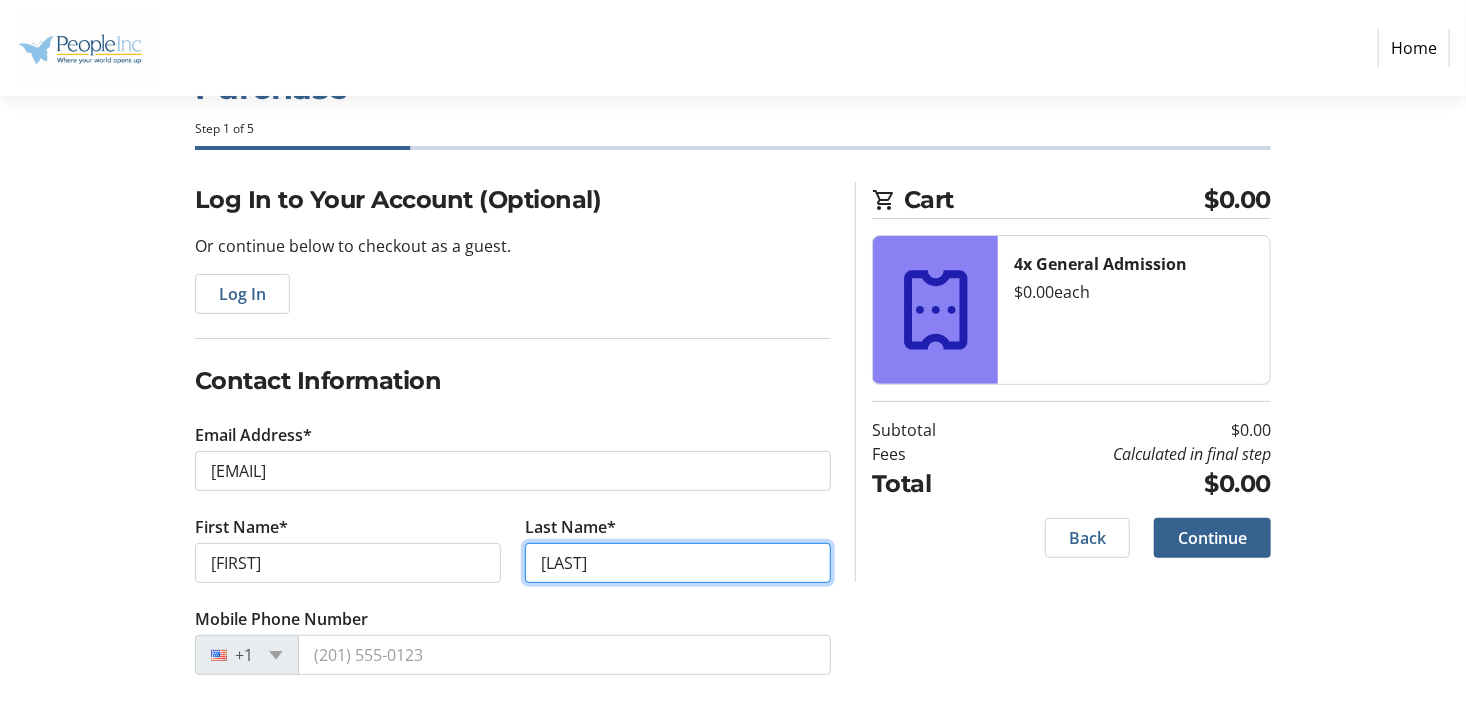 scroll, scrollTop: 95, scrollLeft: 0, axis: vertical 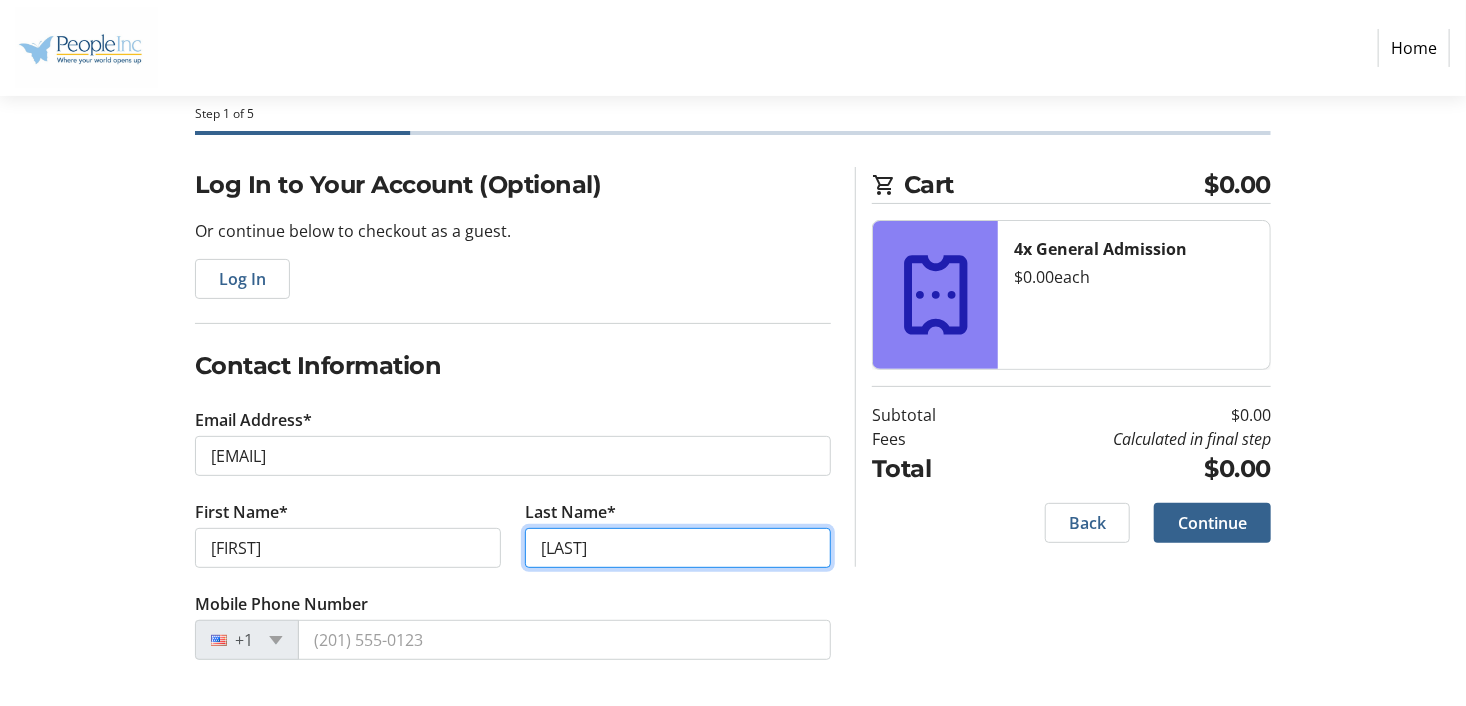 type on "[LAST]" 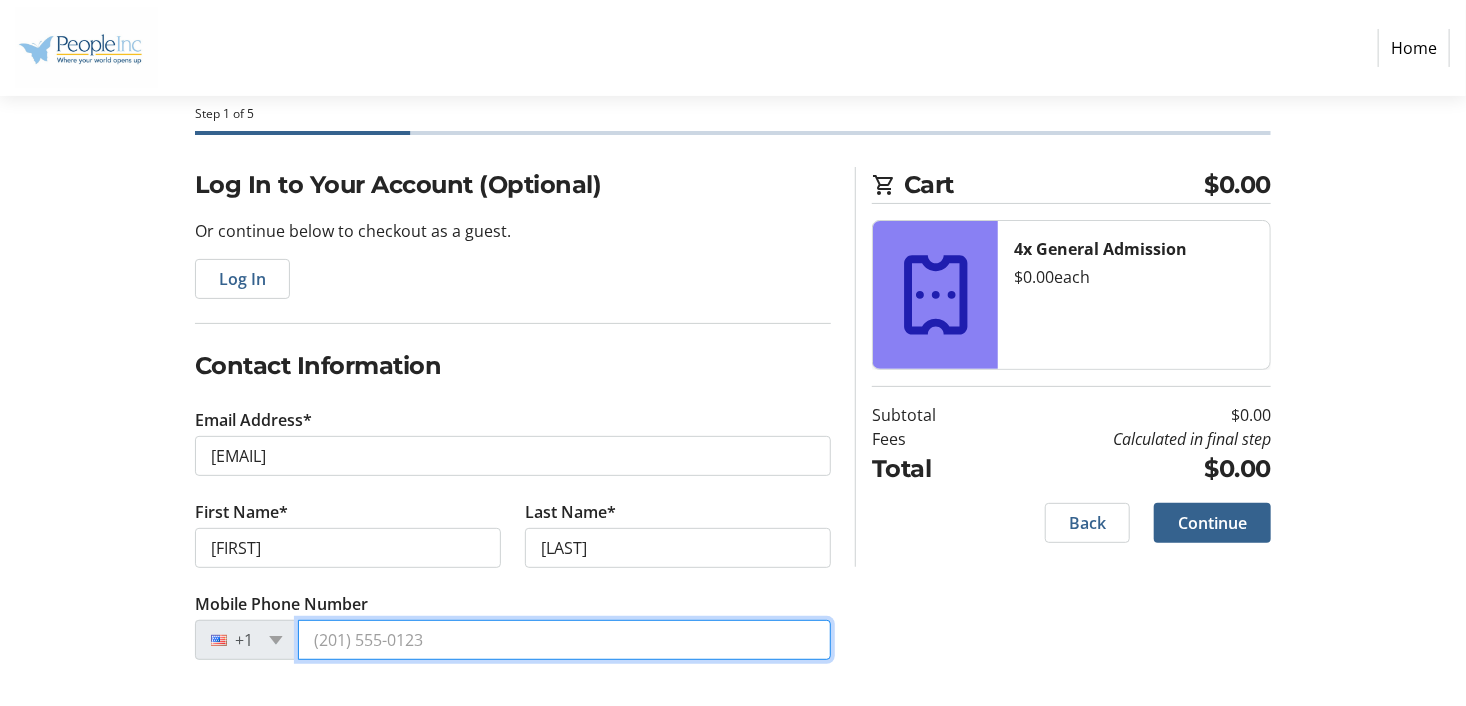 click on "Mobile Phone Number" at bounding box center [564, 640] 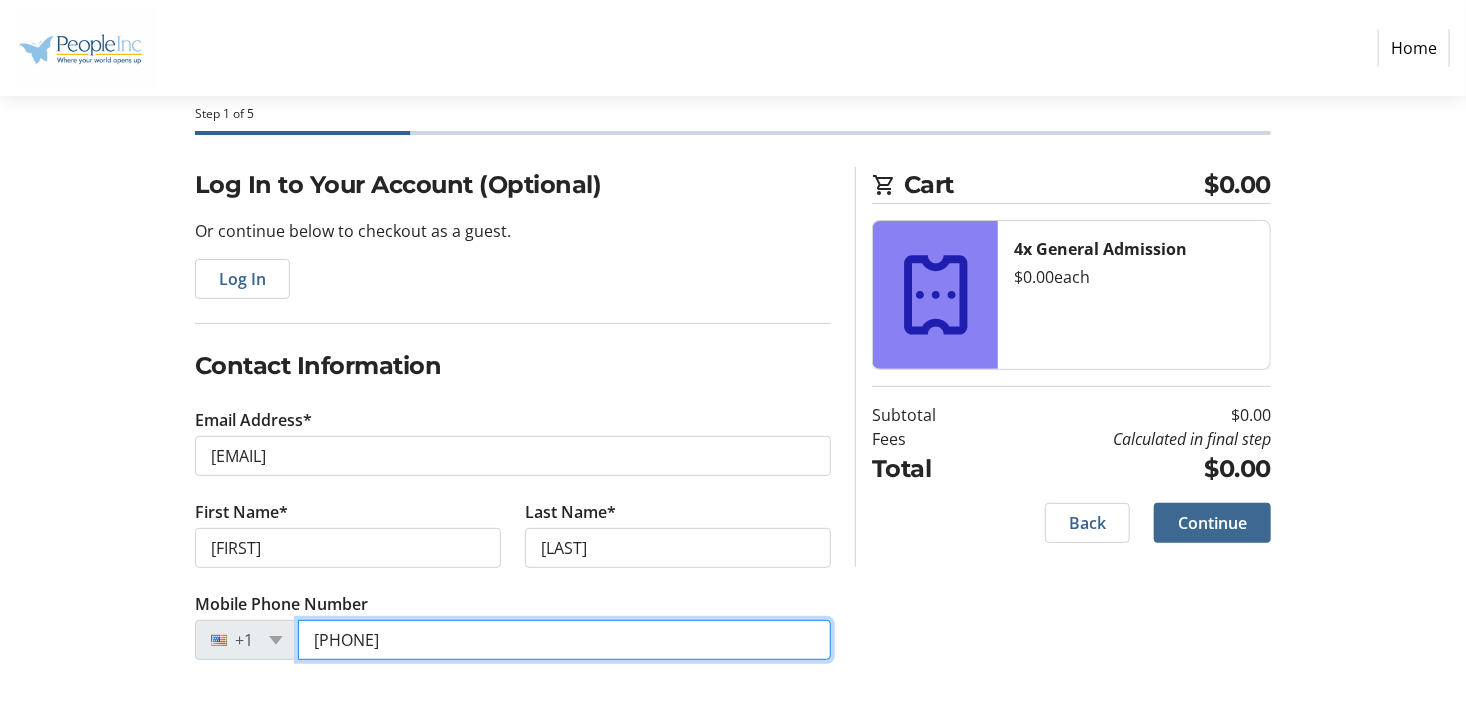 type on "[PHONE]" 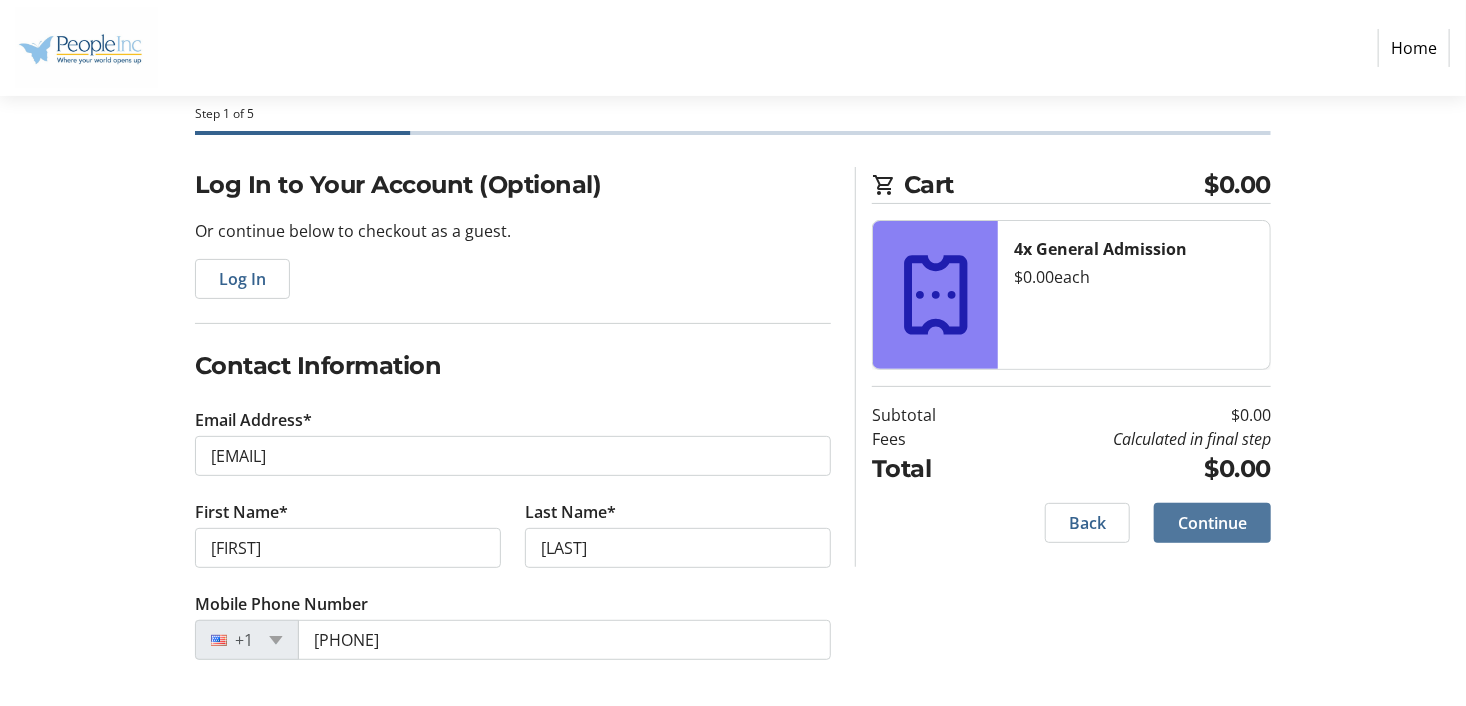 click on "Continue" 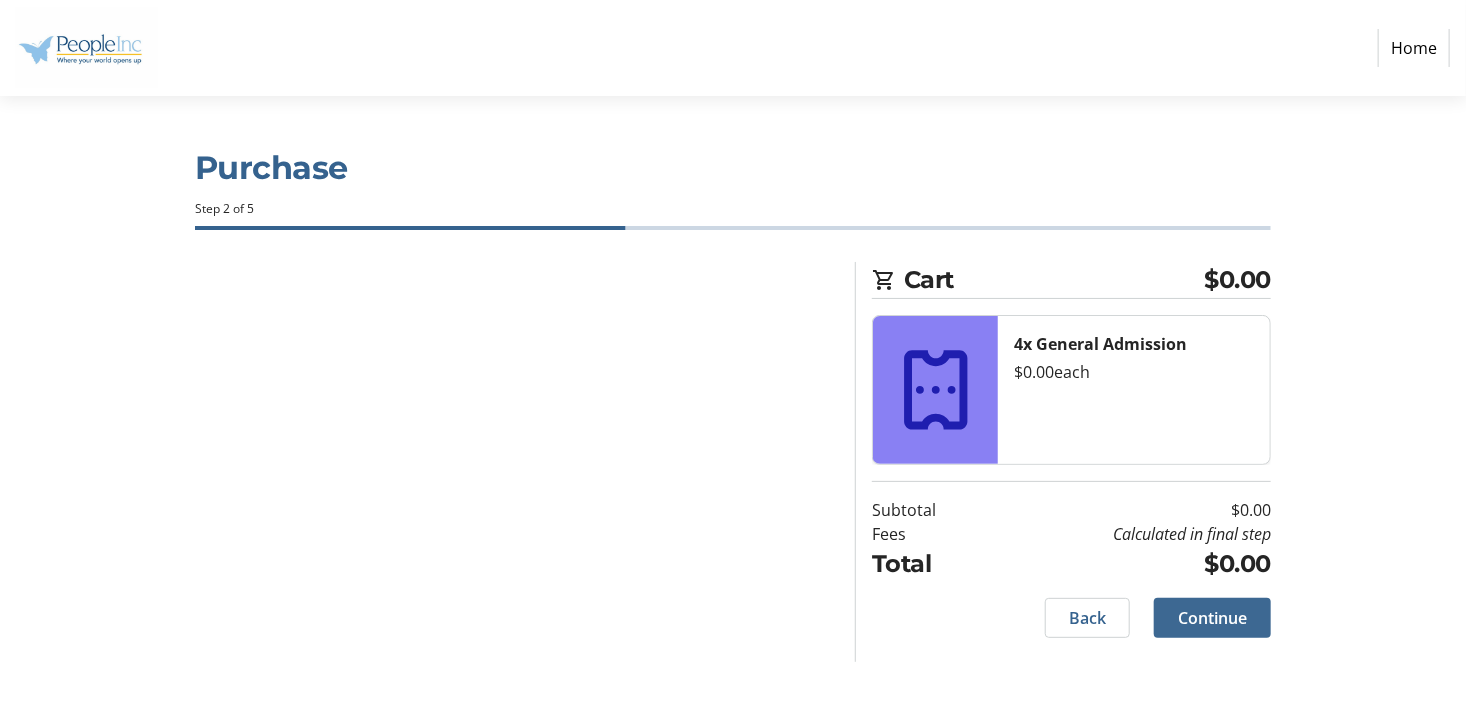 scroll, scrollTop: 0, scrollLeft: 0, axis: both 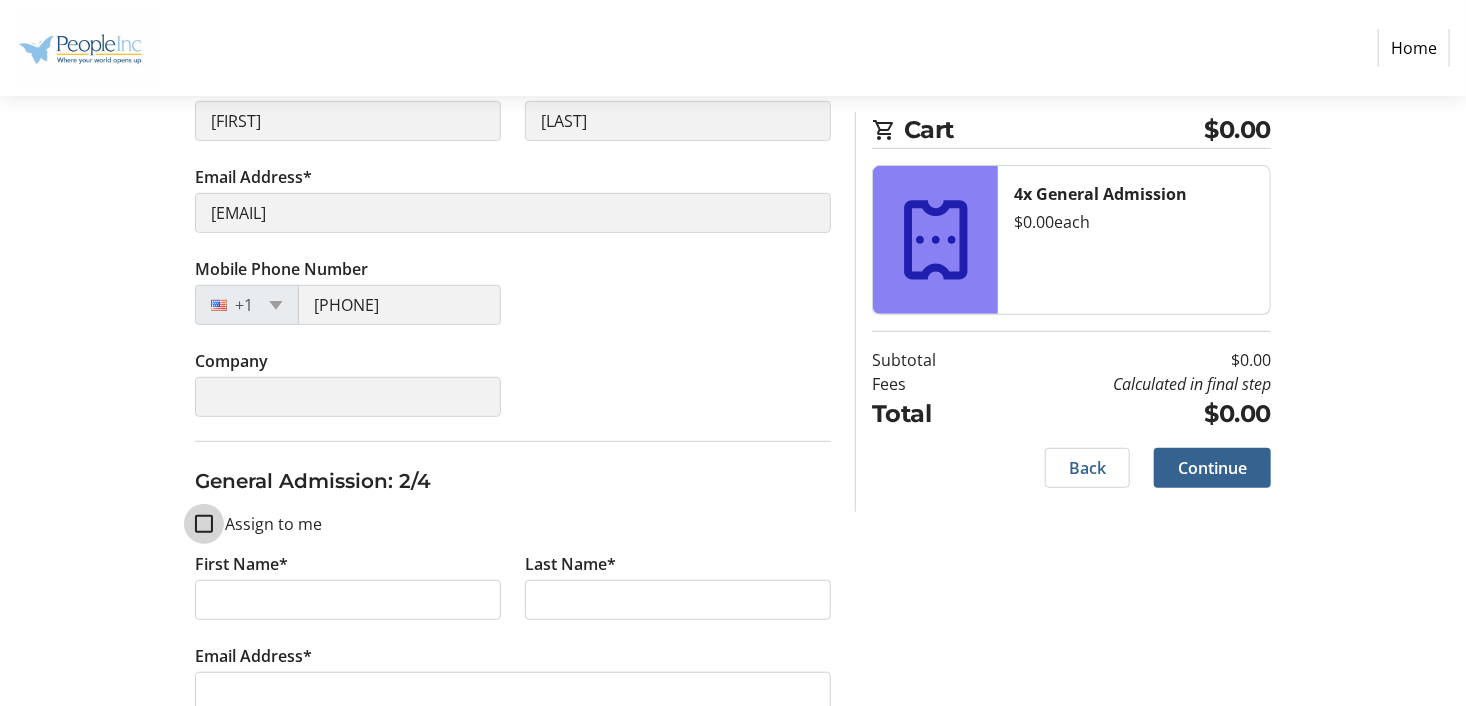 click on "Assign to me" at bounding box center (204, 524) 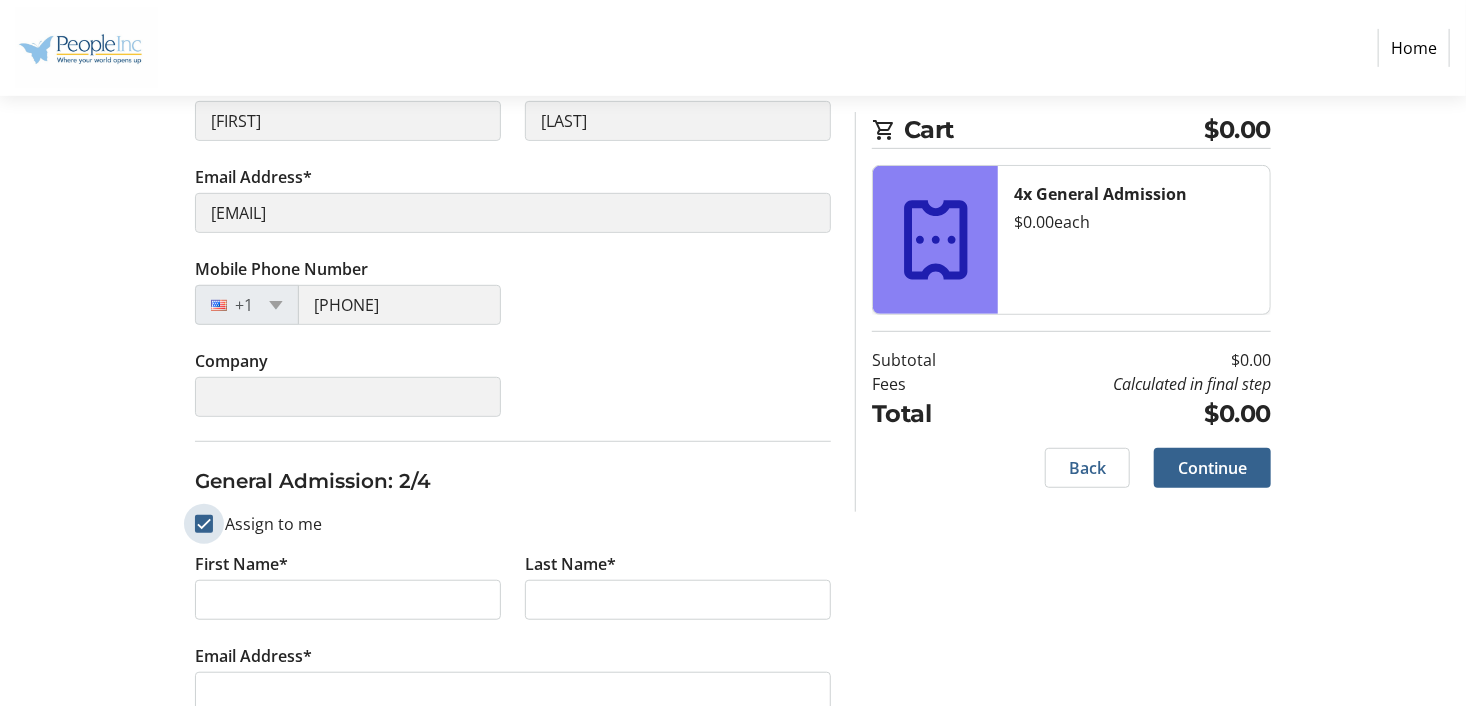 checkbox on "true" 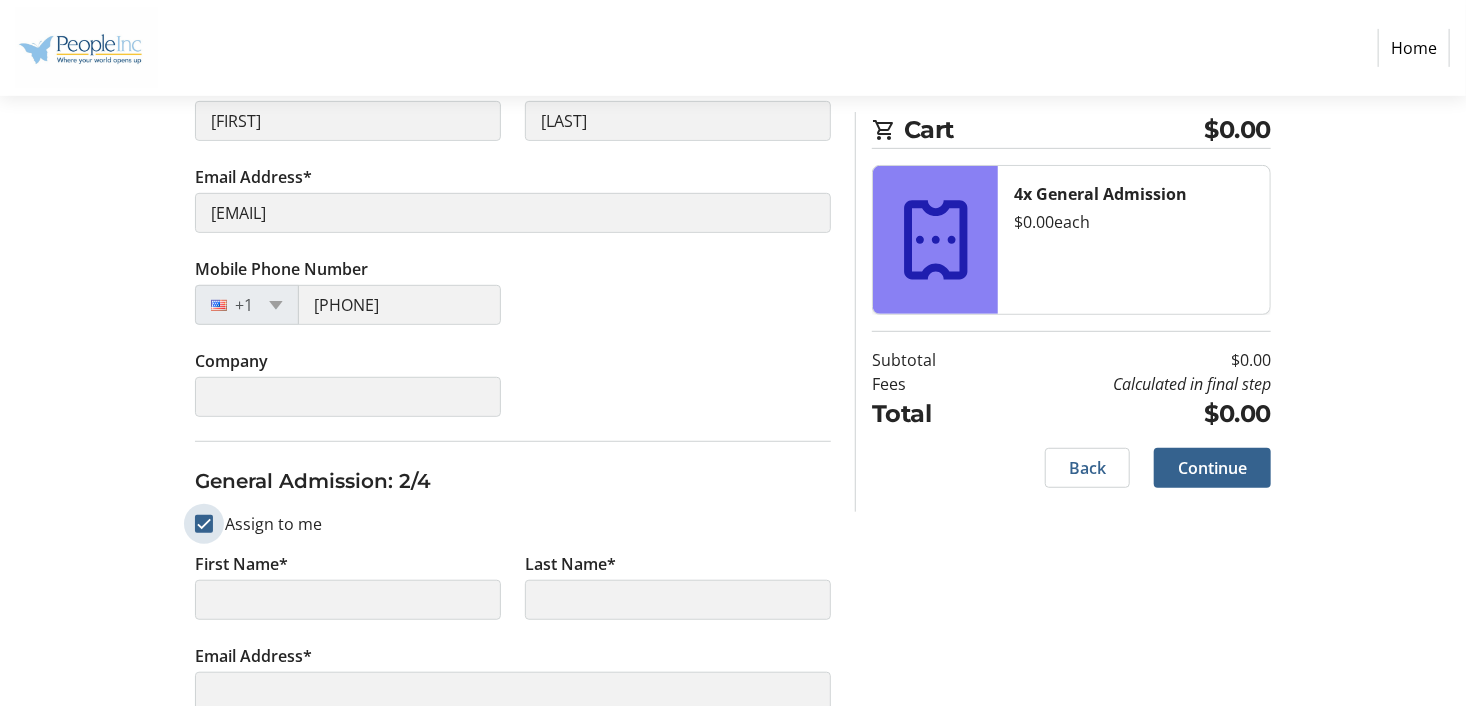 type on "[FIRST]" 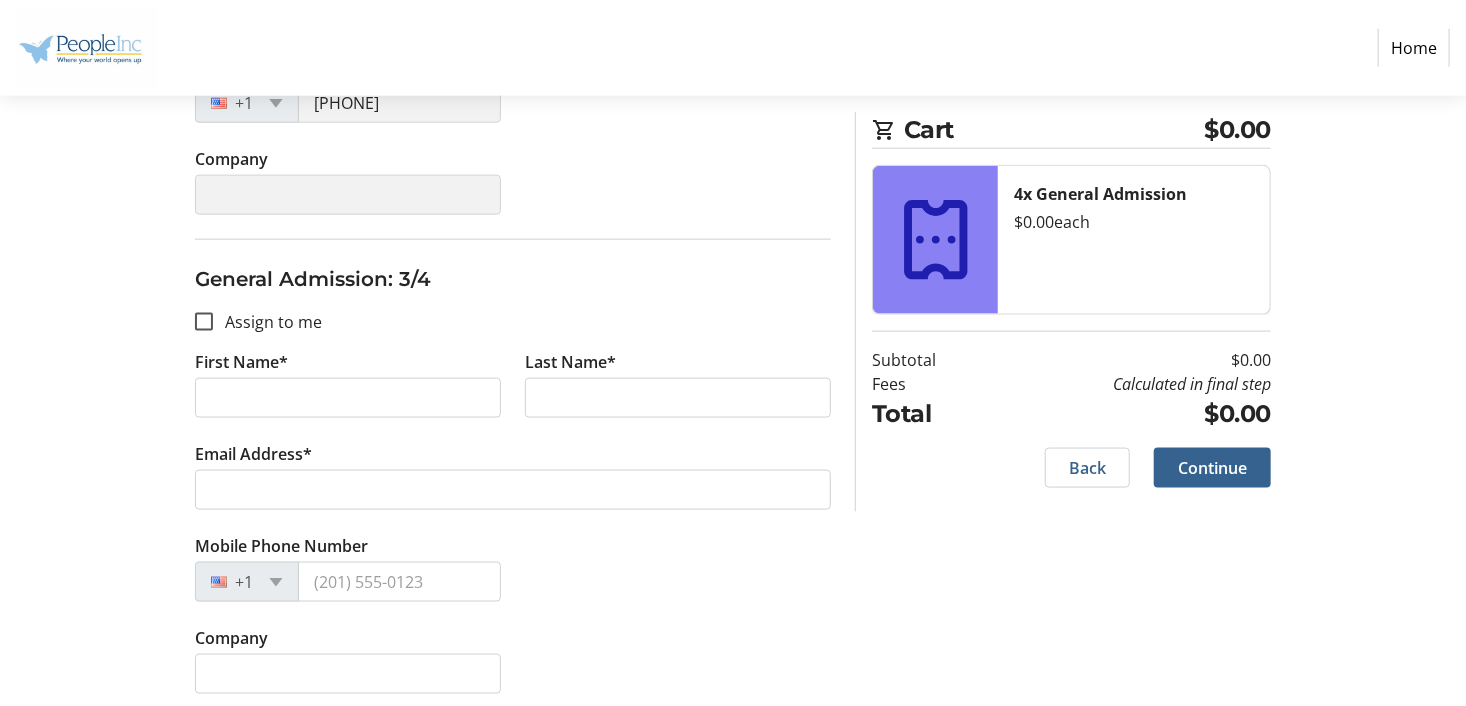 scroll, scrollTop: 1144, scrollLeft: 0, axis: vertical 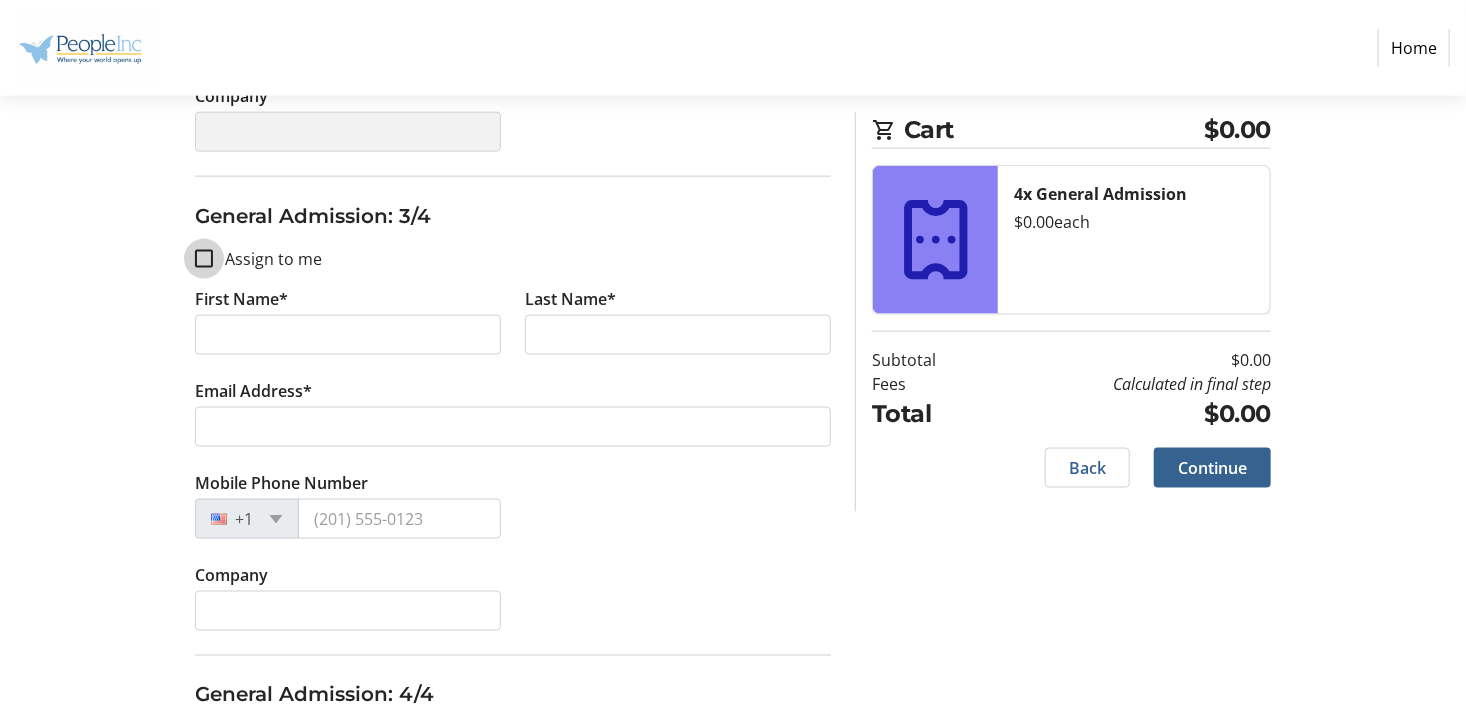 click on "Assign to me" at bounding box center [204, 259] 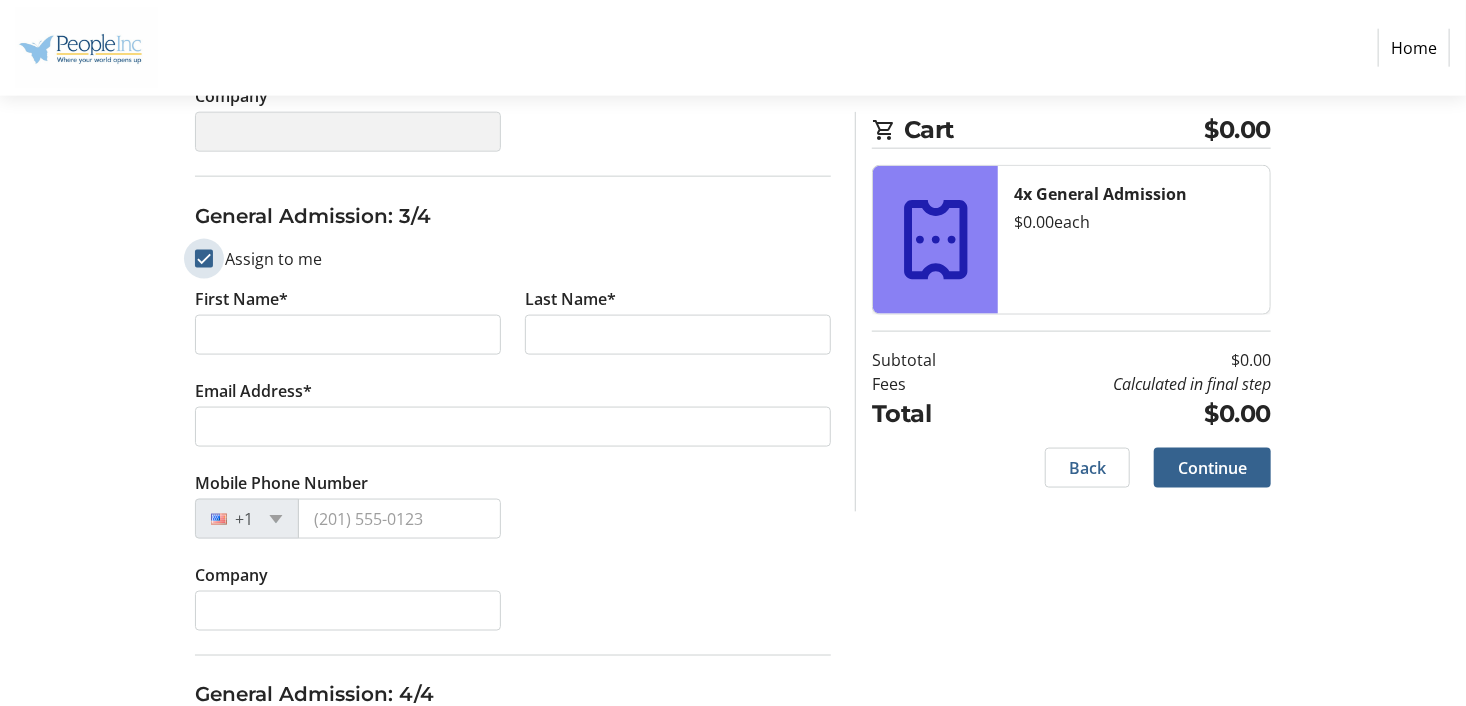 checkbox on "true" 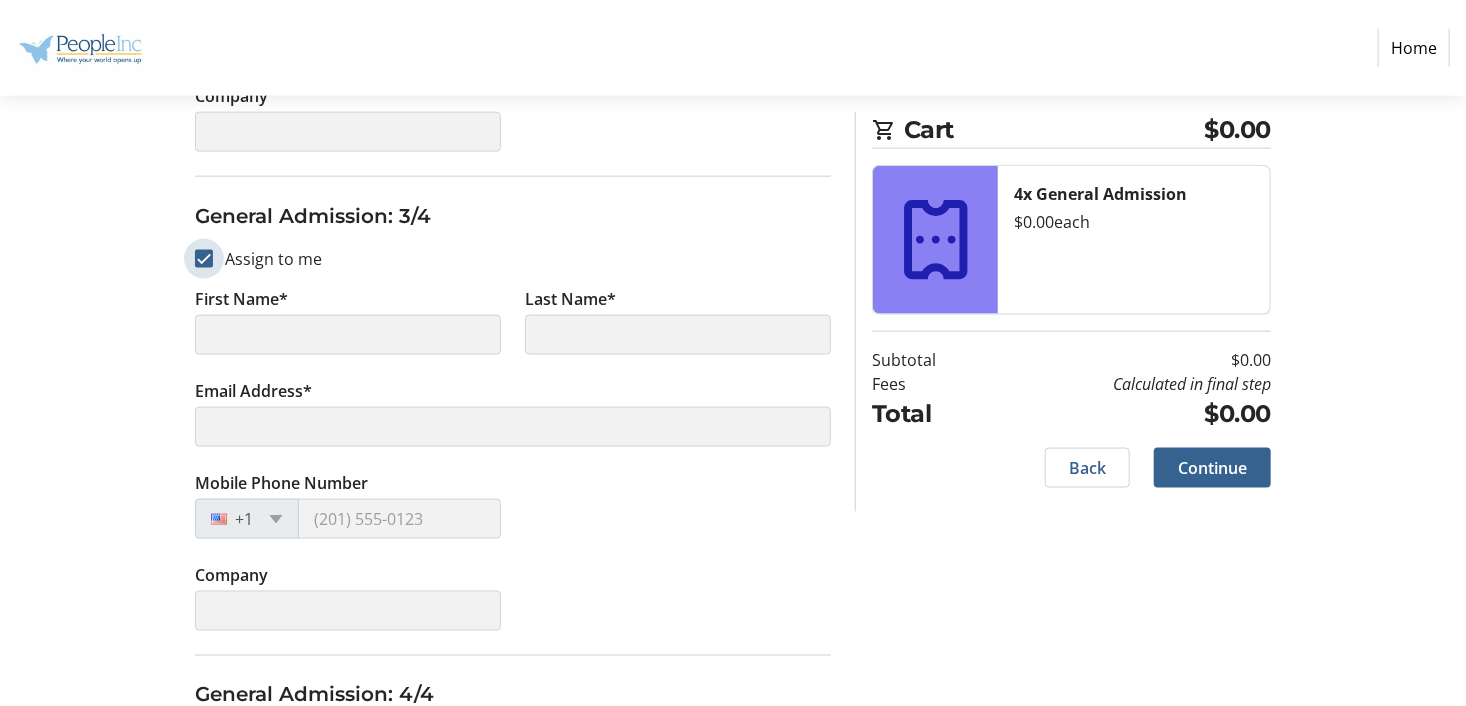 type on "[FIRST]" 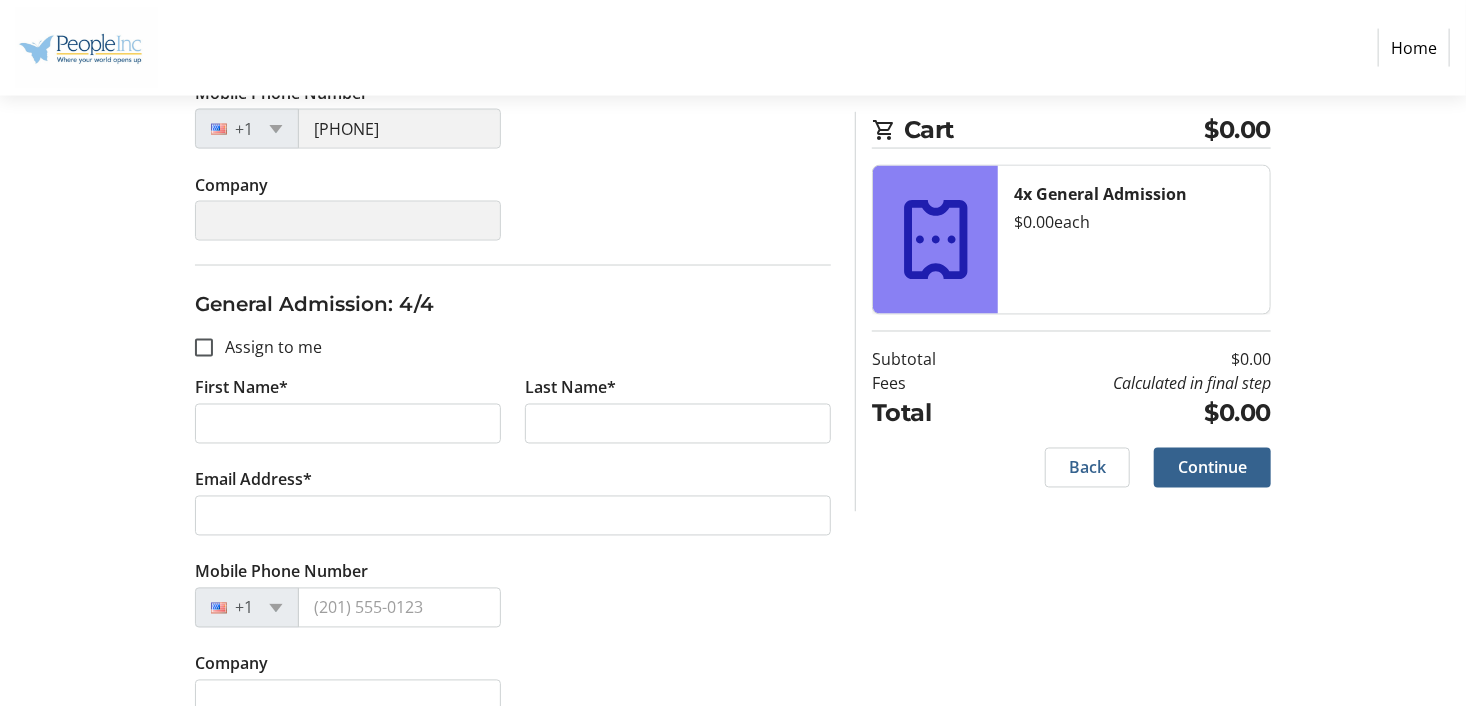 scroll, scrollTop: 1566, scrollLeft: 0, axis: vertical 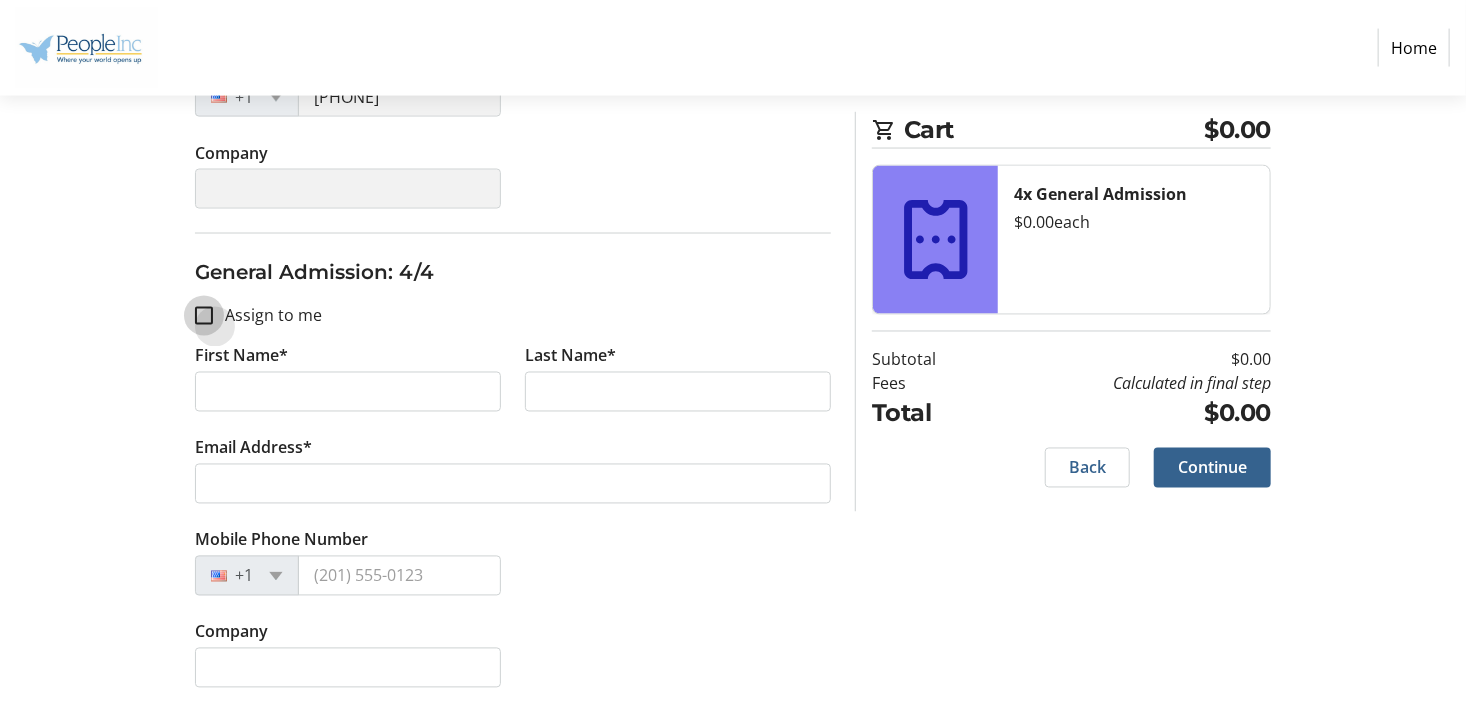 click on "Assign to me" at bounding box center [204, 316] 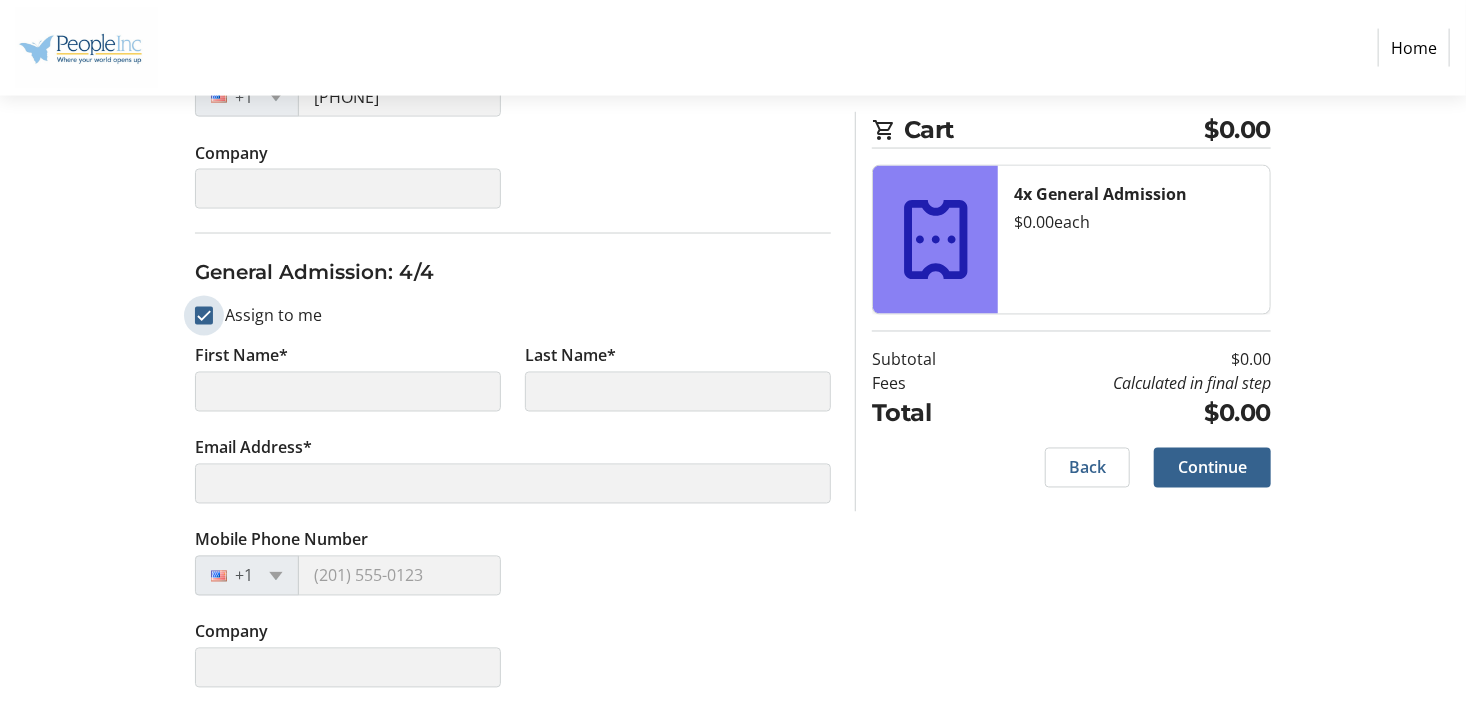type on "[FIRST]" 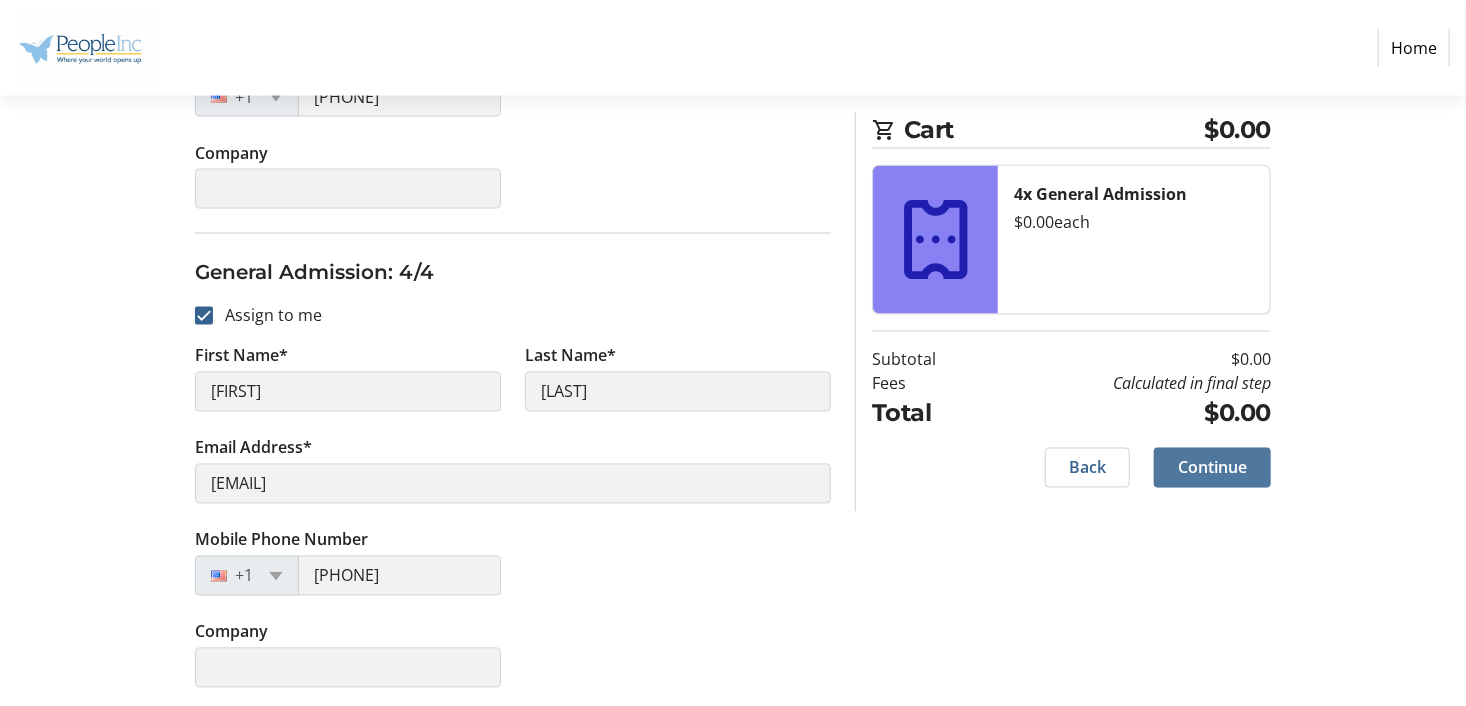 click on "Continue" 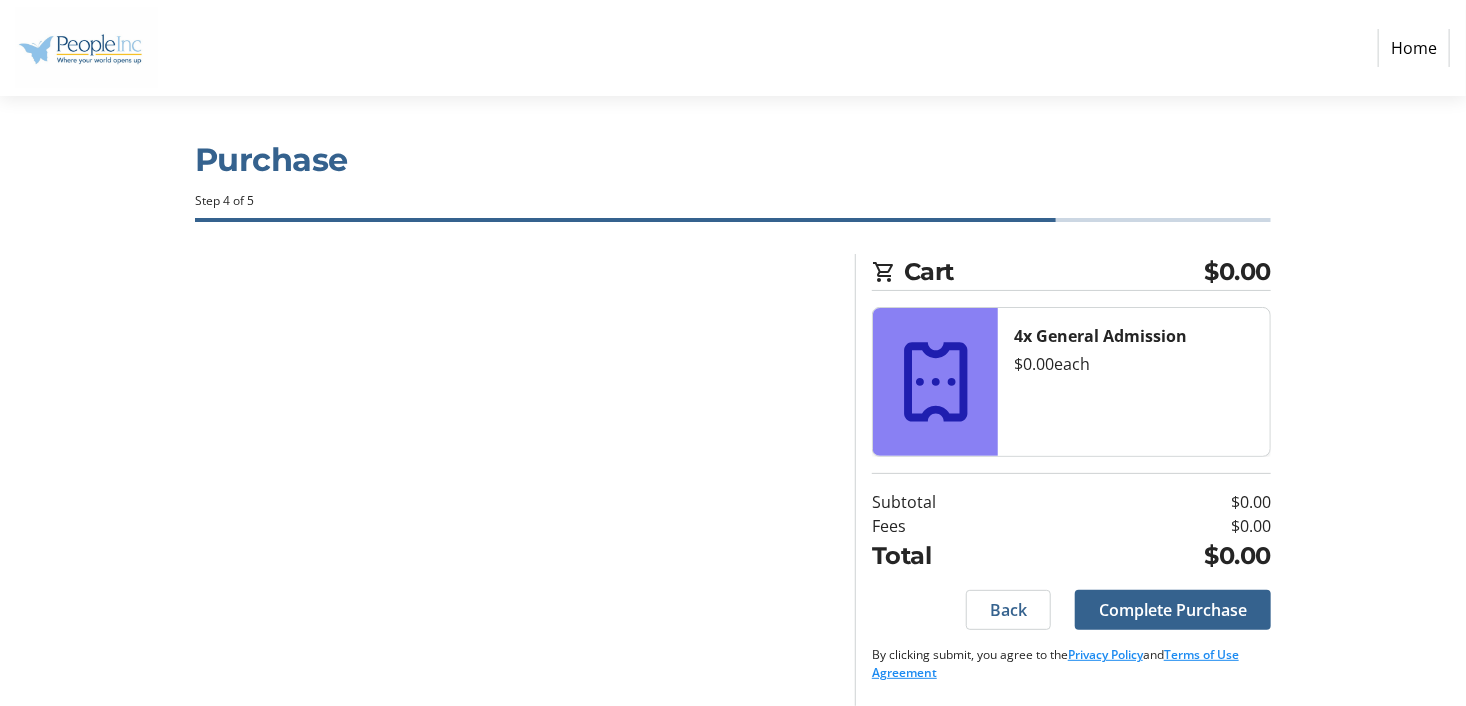 scroll, scrollTop: 0, scrollLeft: 0, axis: both 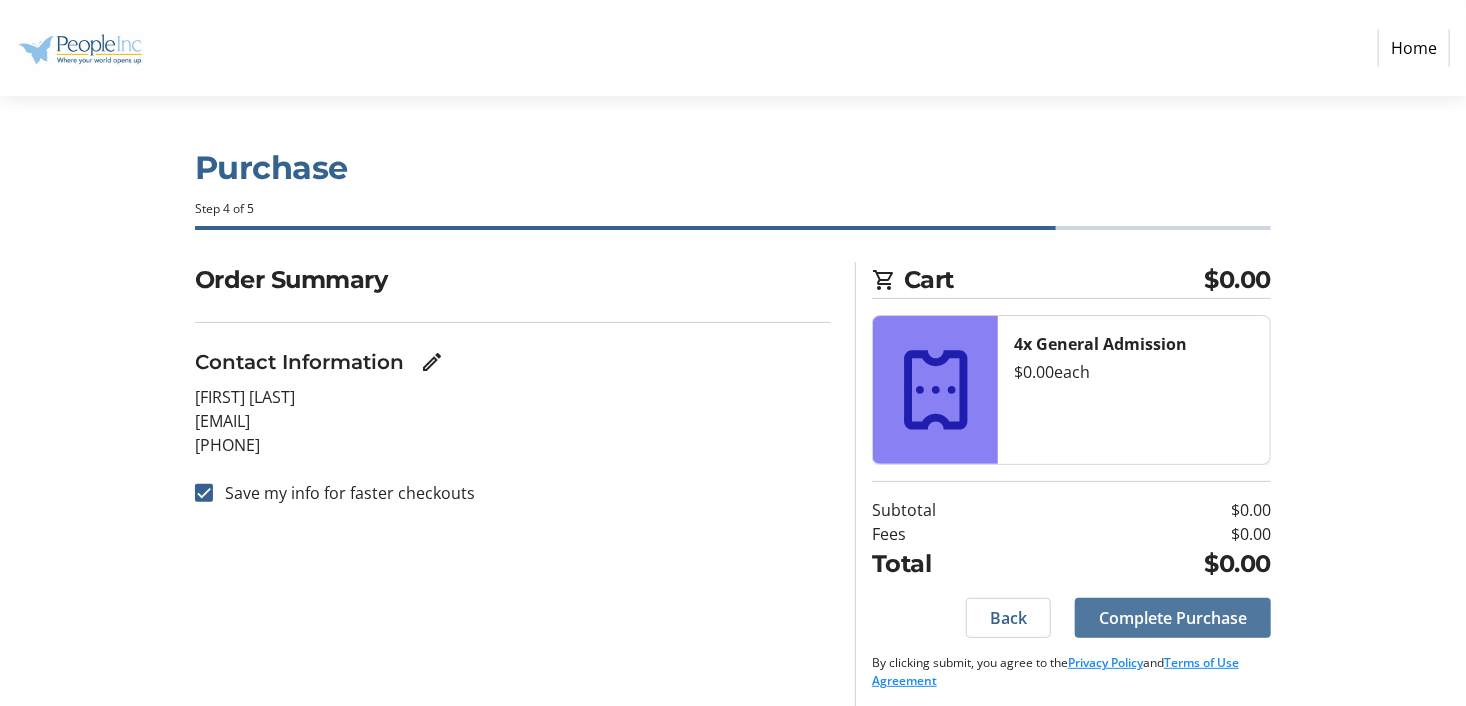 click on "Complete Purchase" 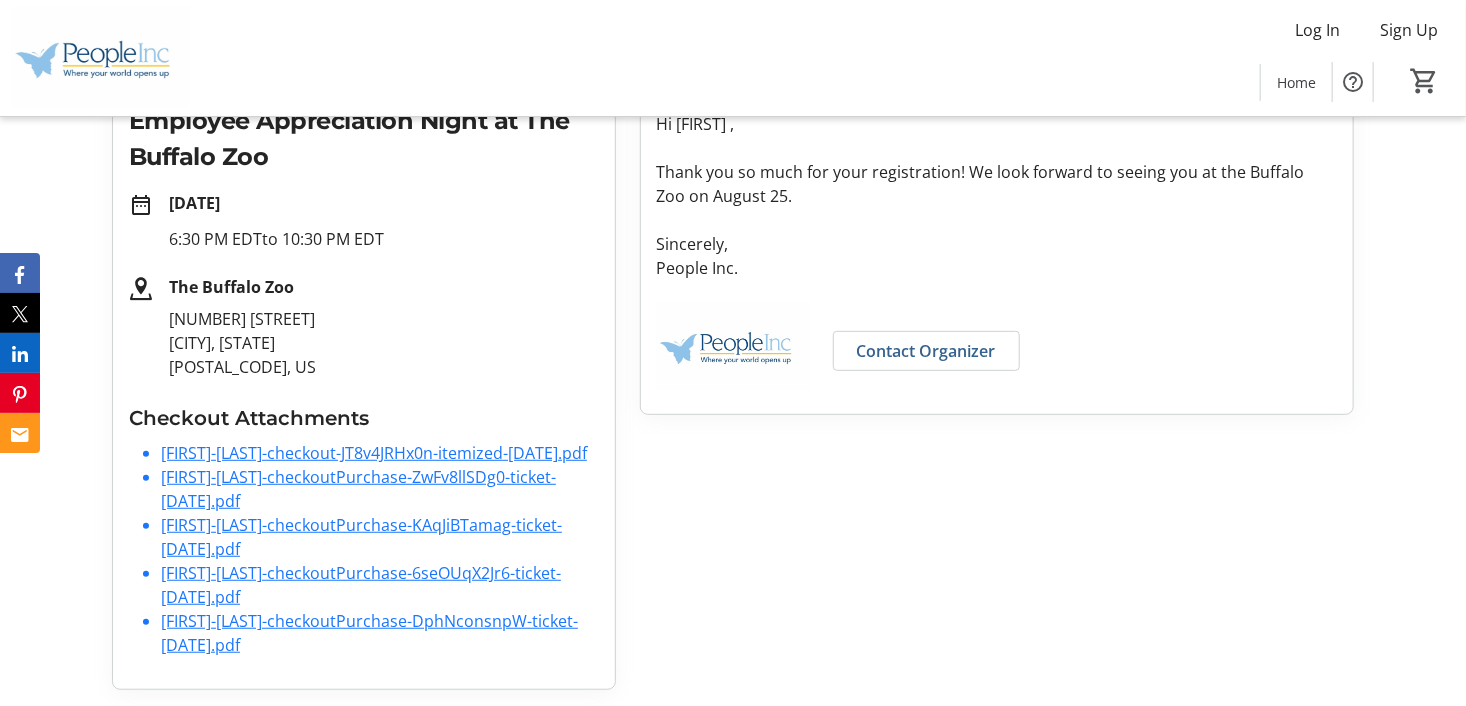 scroll, scrollTop: 0, scrollLeft: 0, axis: both 